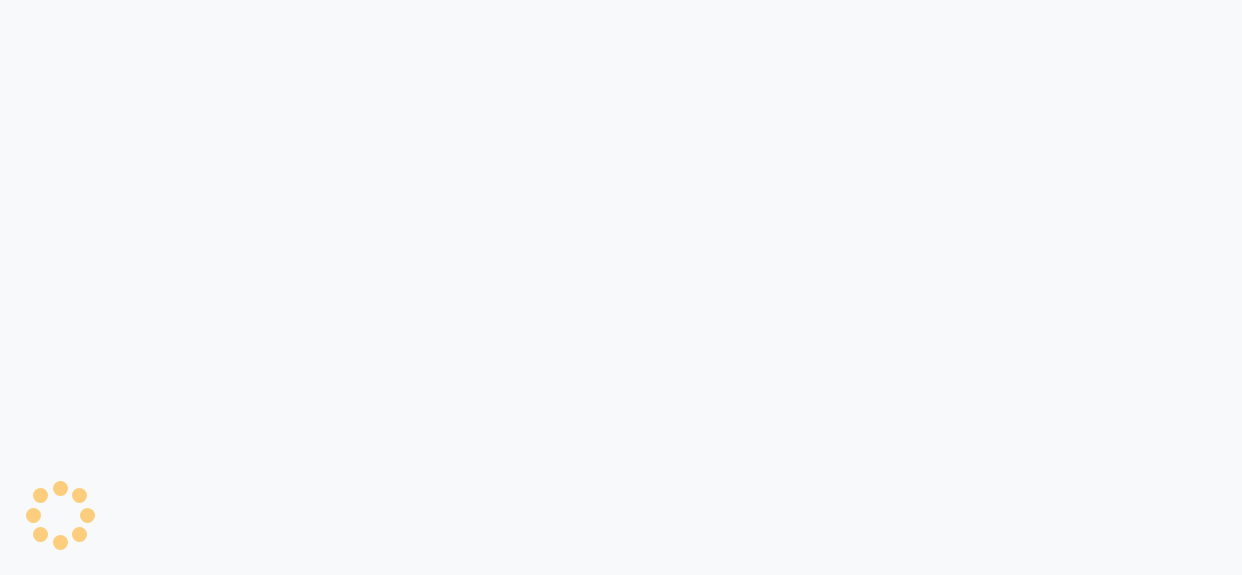 scroll, scrollTop: 0, scrollLeft: 0, axis: both 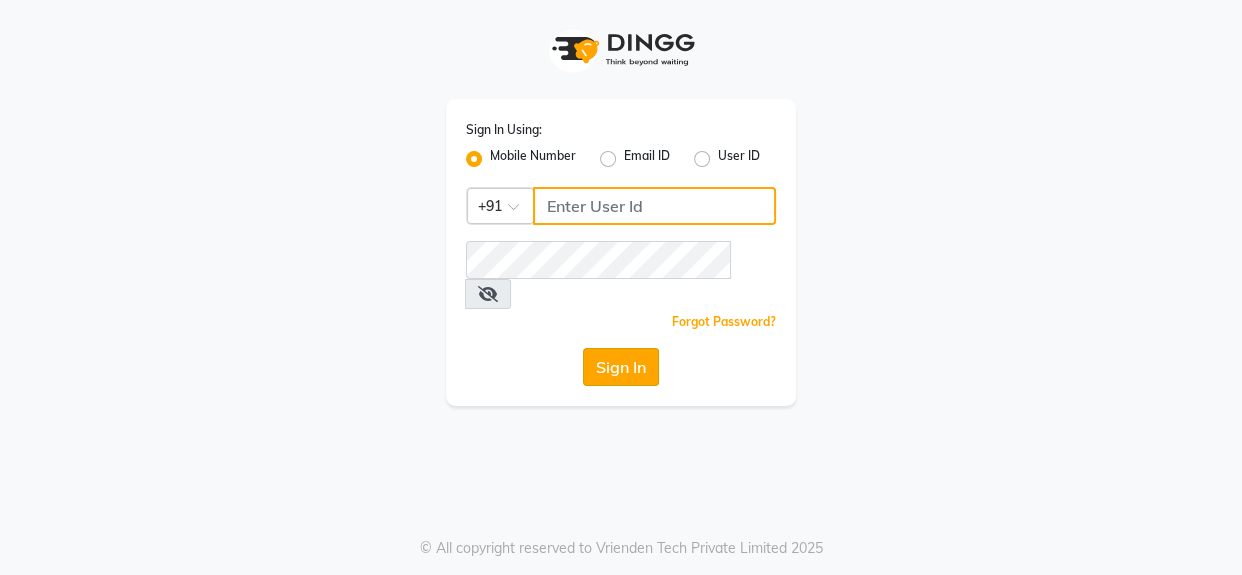 type on "9619165695" 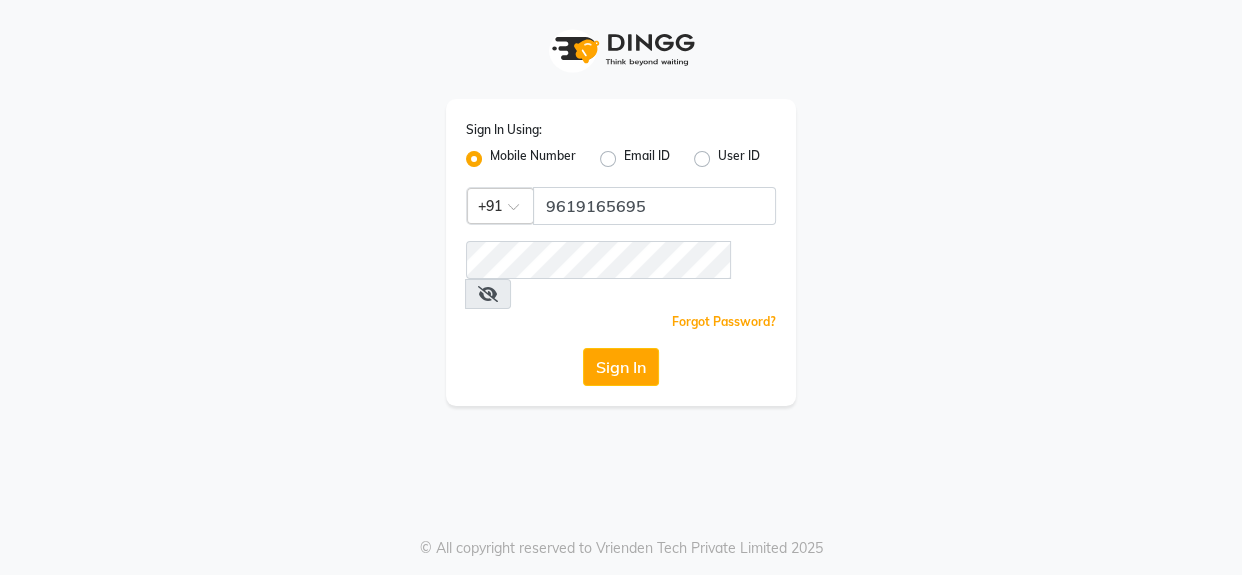click on "Sign In" 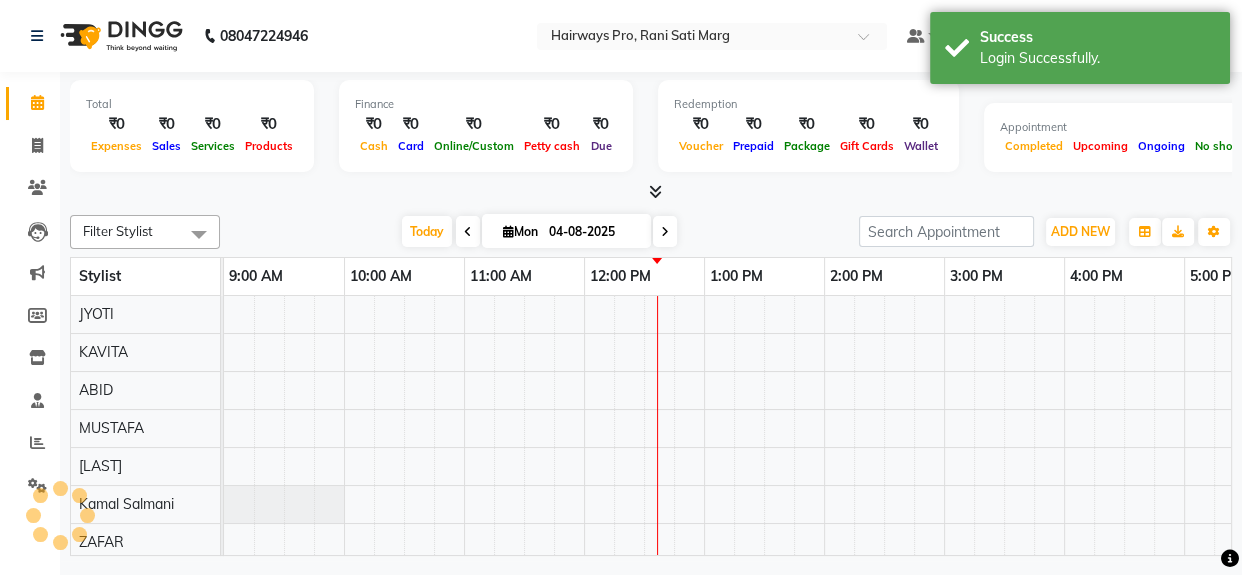 scroll, scrollTop: 0, scrollLeft: 0, axis: both 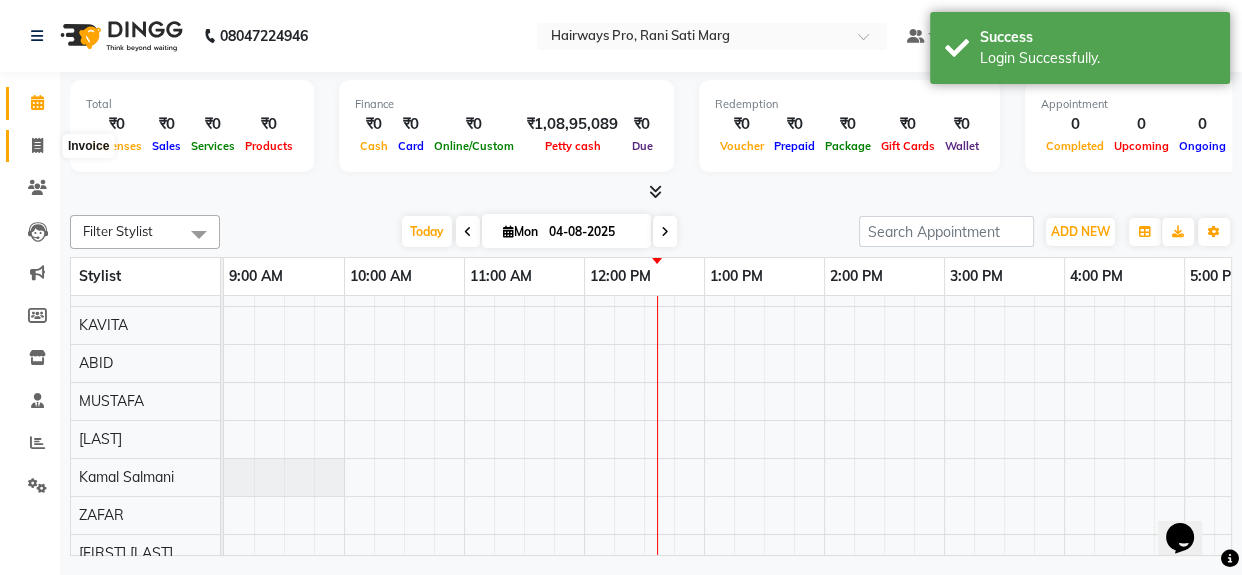 click 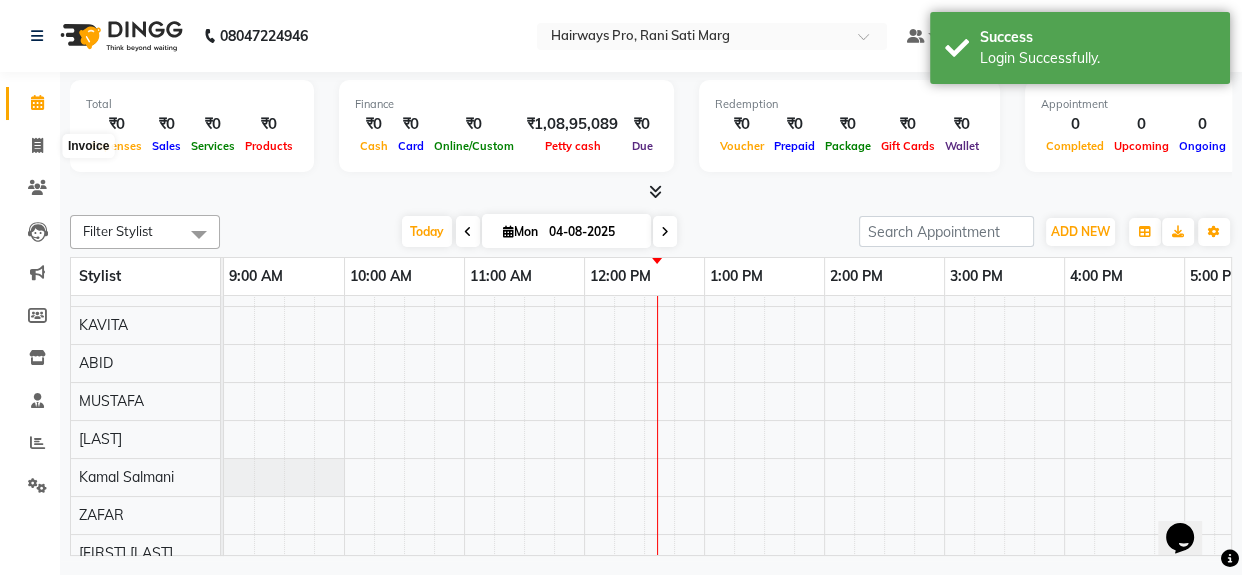 select on "787" 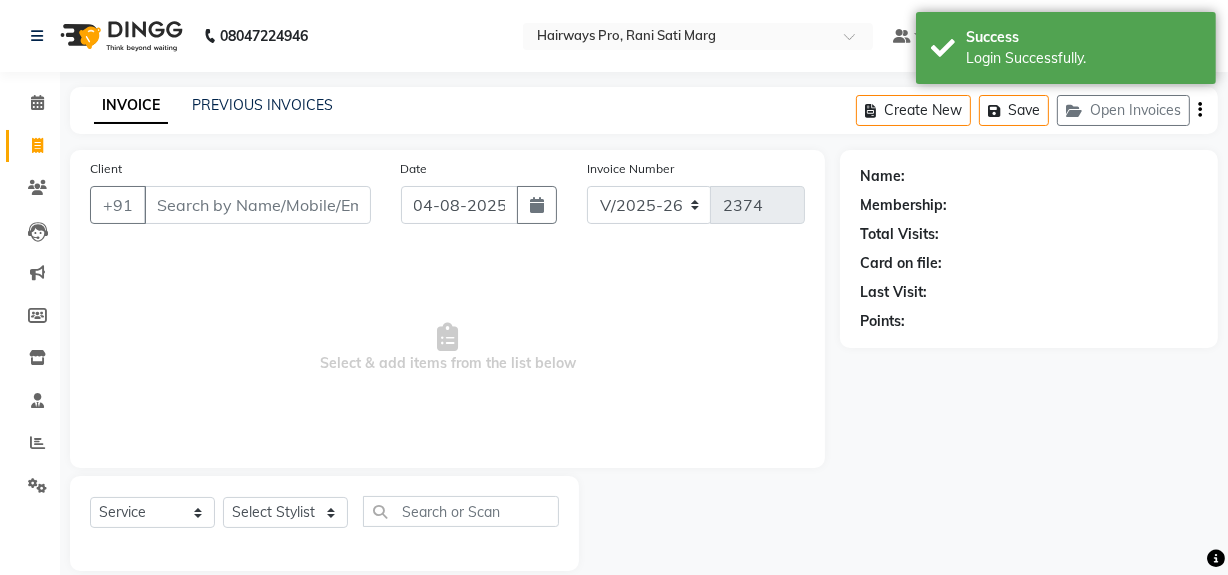 click on "Client" at bounding box center [257, 205] 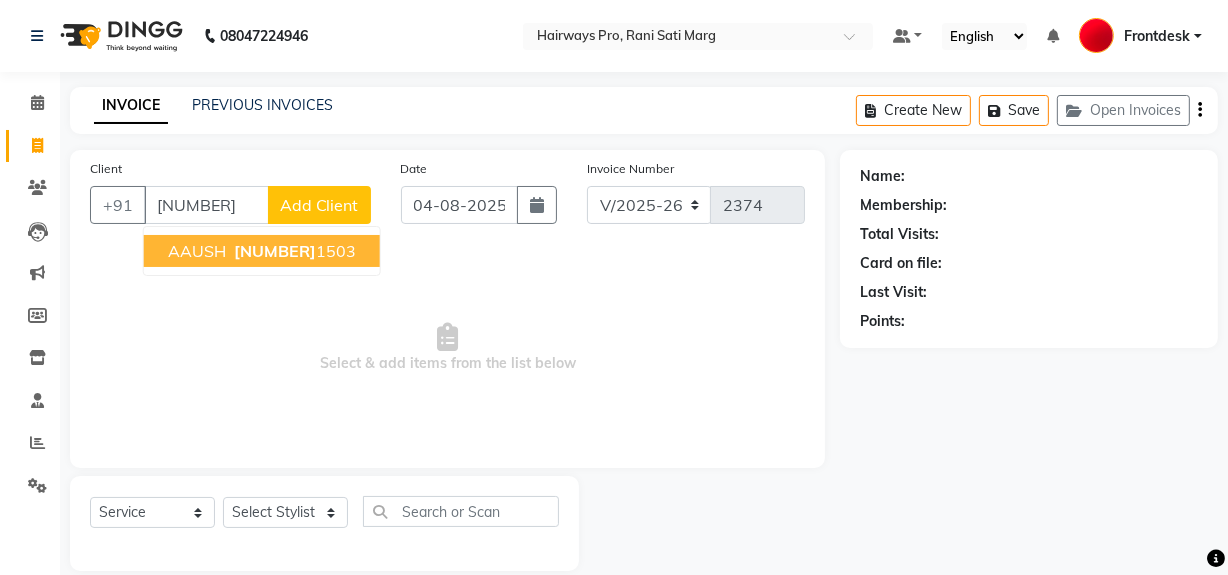 click on "[PHONE]" at bounding box center [293, 251] 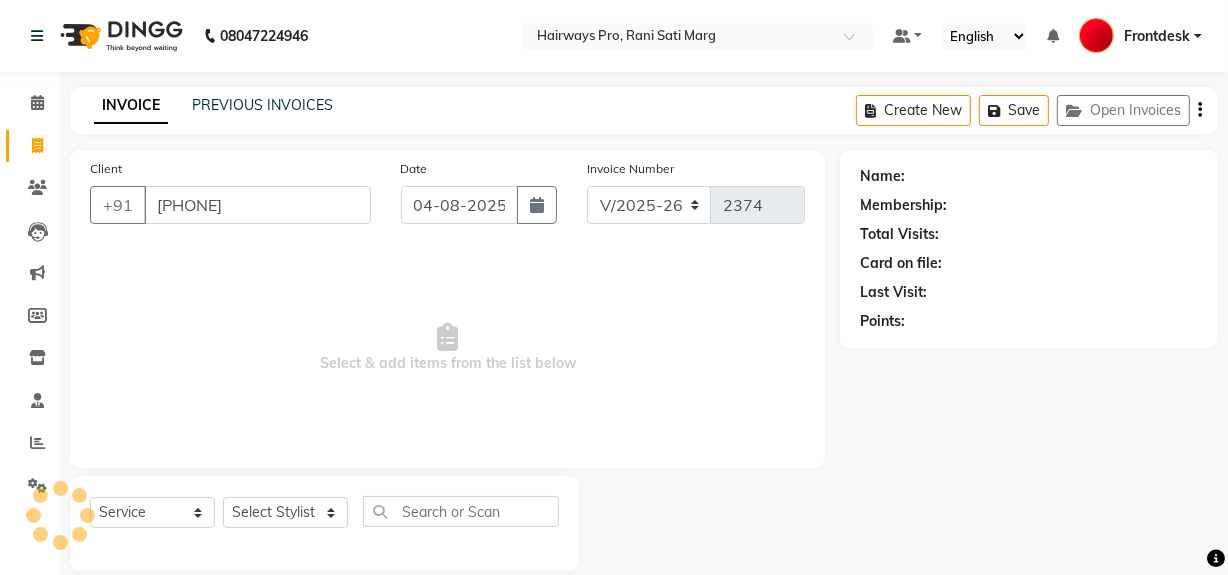 type on "[PHONE]" 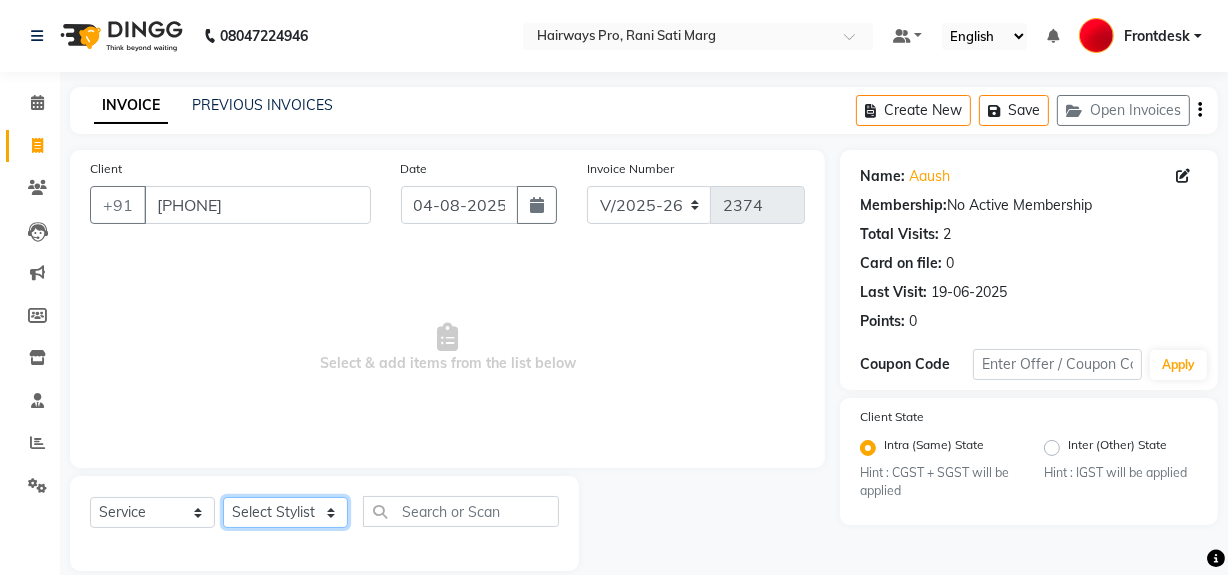 click on "Select Stylist ABID DANISH Faiz shaikh Frontdesk INTEZAR SALMANI JYOTI Kamal Salmani KAVITA MUSTAFA RAFIQUE Sonal SONU WAQAR ZAFAR" 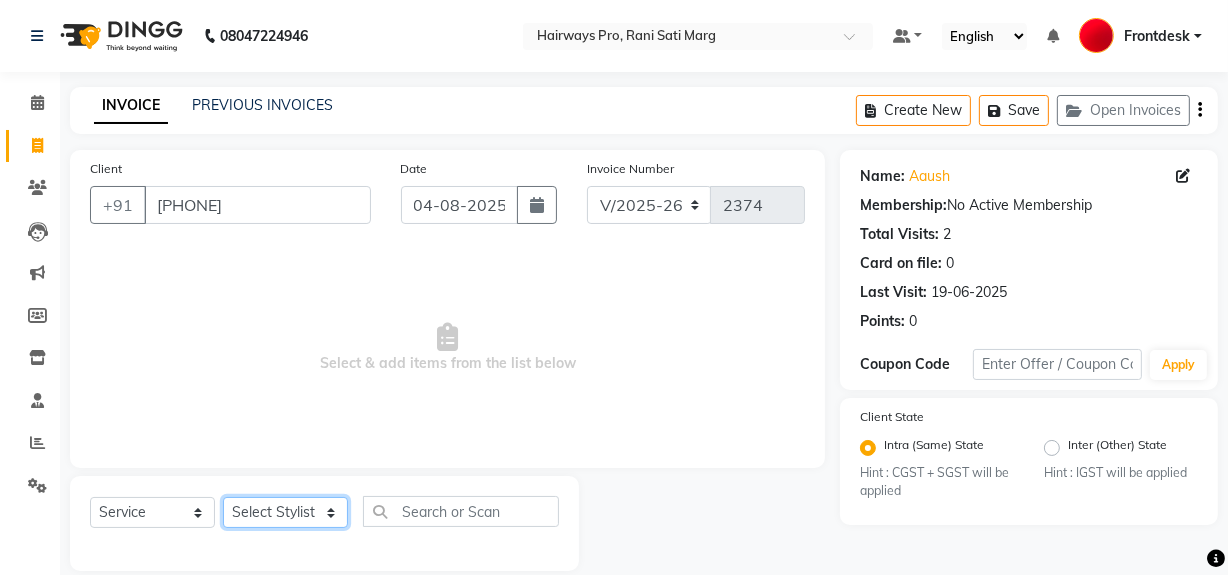 select on "45602" 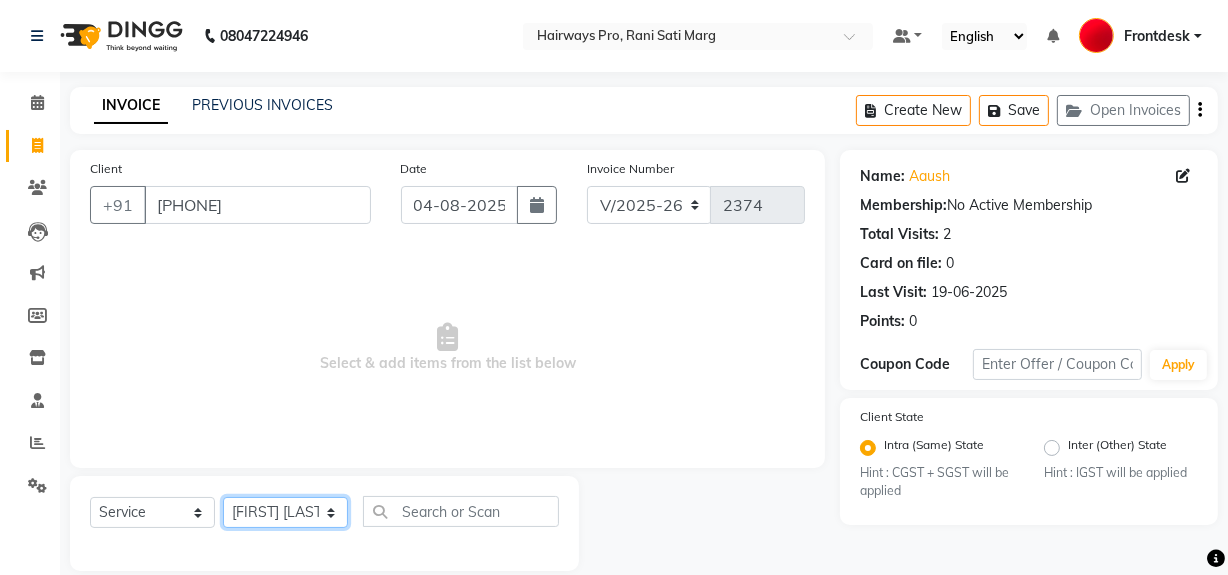 click on "Select Stylist ABID DANISH Faiz shaikh Frontdesk INTEZAR SALMANI JYOTI Kamal Salmani KAVITA MUSTAFA RAFIQUE Sonal SONU WAQAR ZAFAR" 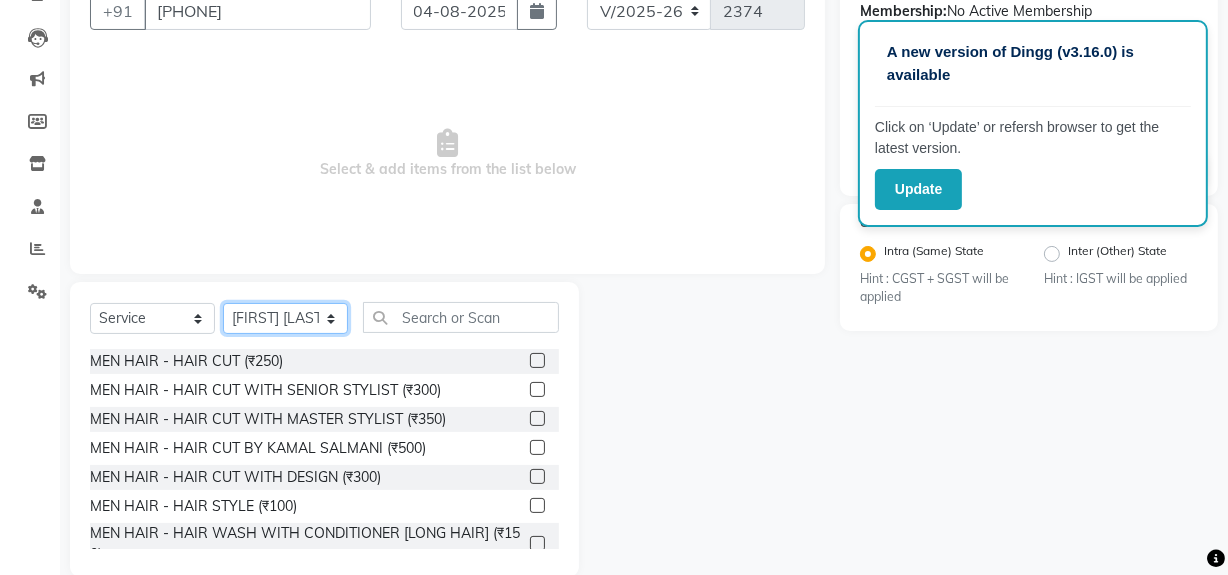 scroll, scrollTop: 226, scrollLeft: 0, axis: vertical 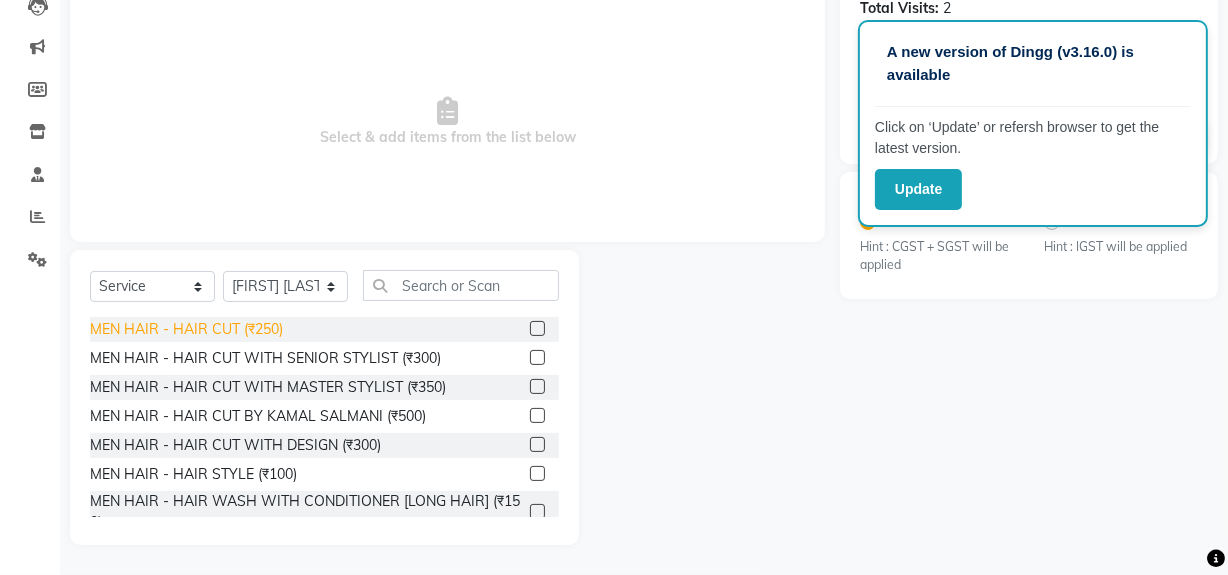 click on "MEN HAIR - HAIR CUT (₹250)" 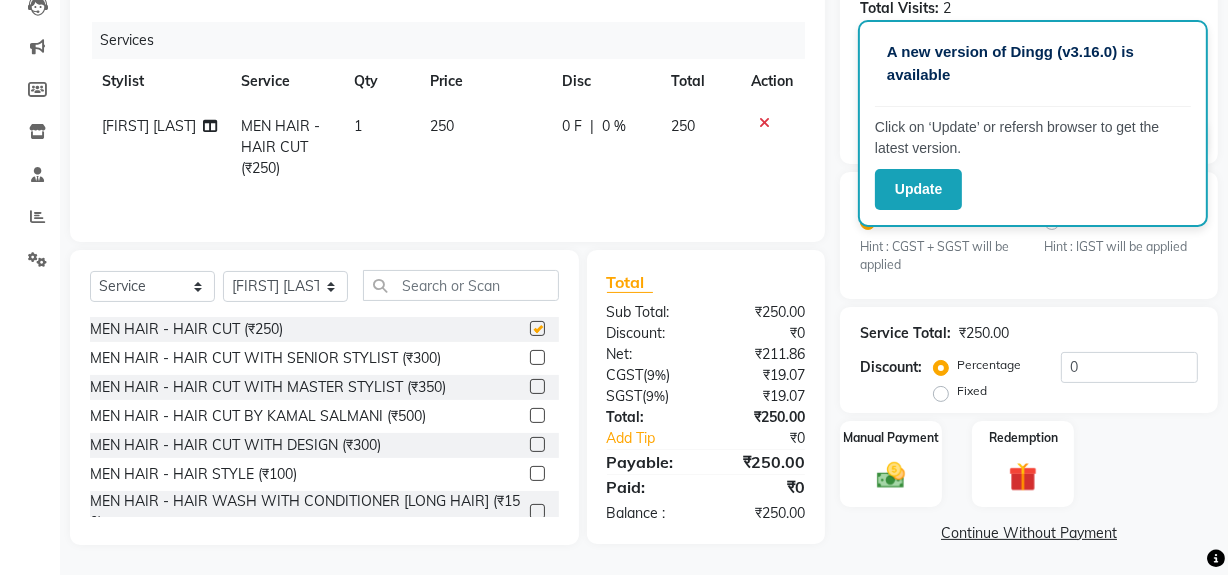 checkbox on "false" 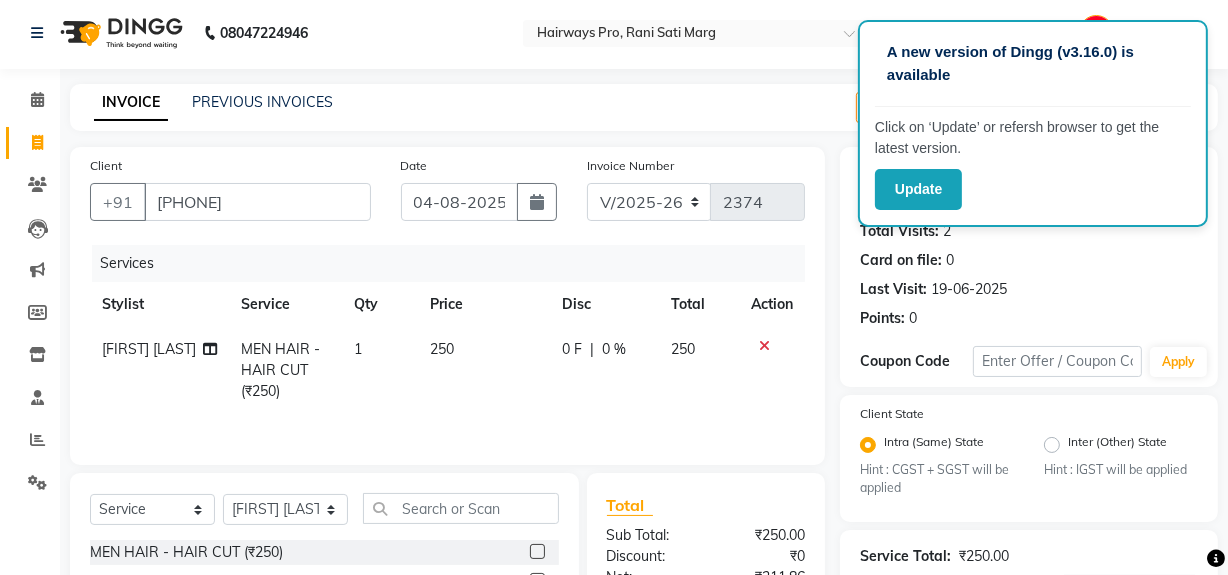 scroll, scrollTop: 0, scrollLeft: 0, axis: both 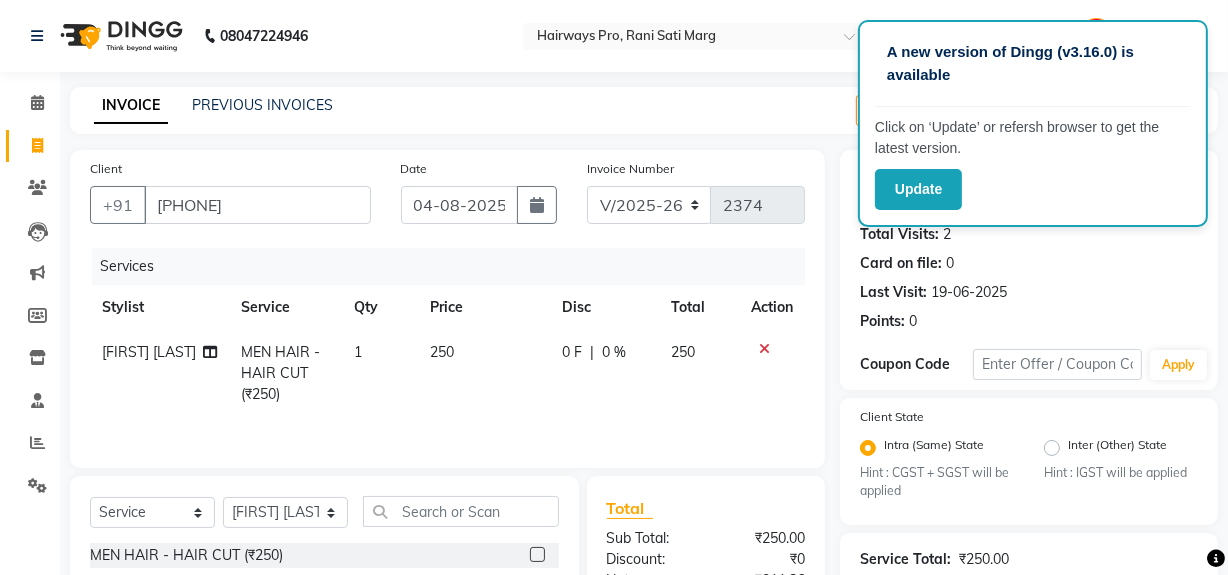 click on "Name: [FIRST] Membership: No Active Membership Total Visits: 2 Card on file: 0 Last Visit: [DATE] Points: 0" 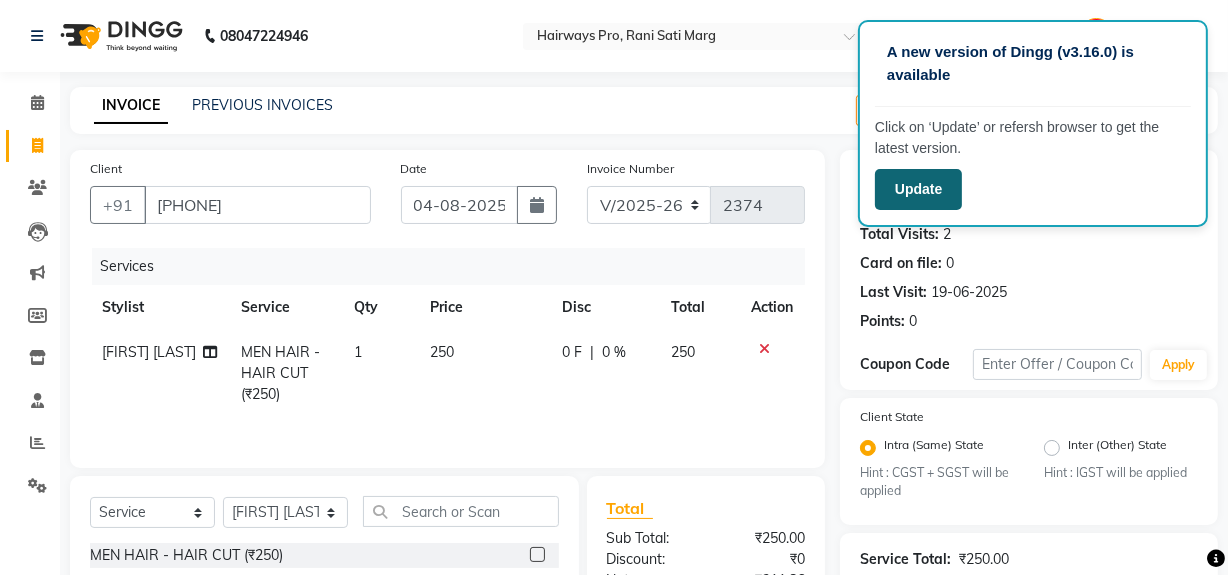 click on "Update" 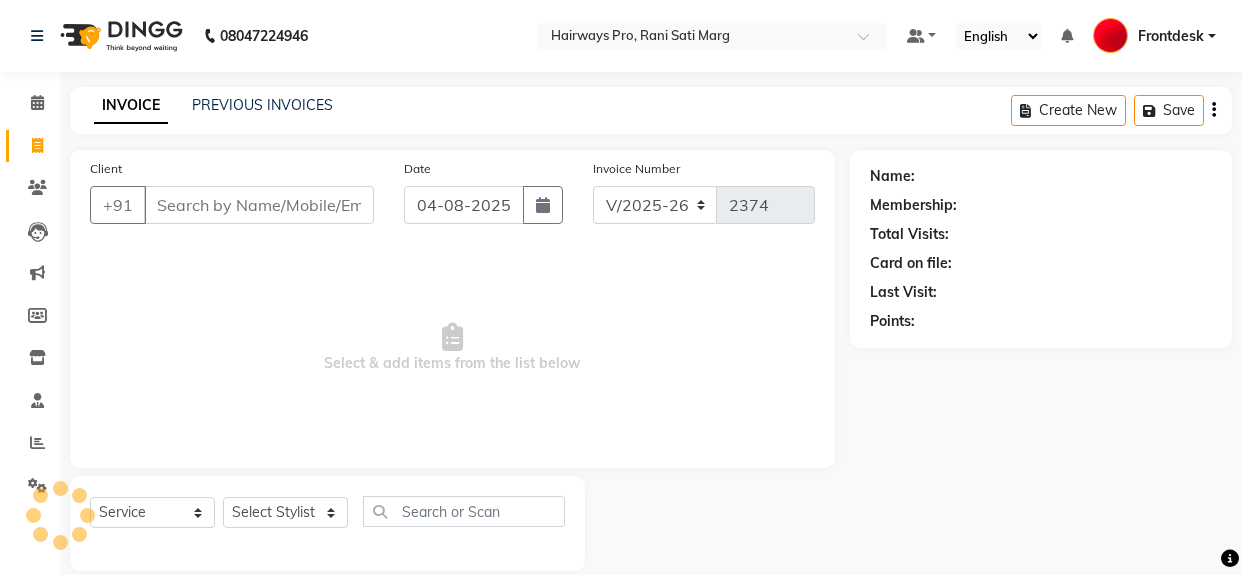 select on "787" 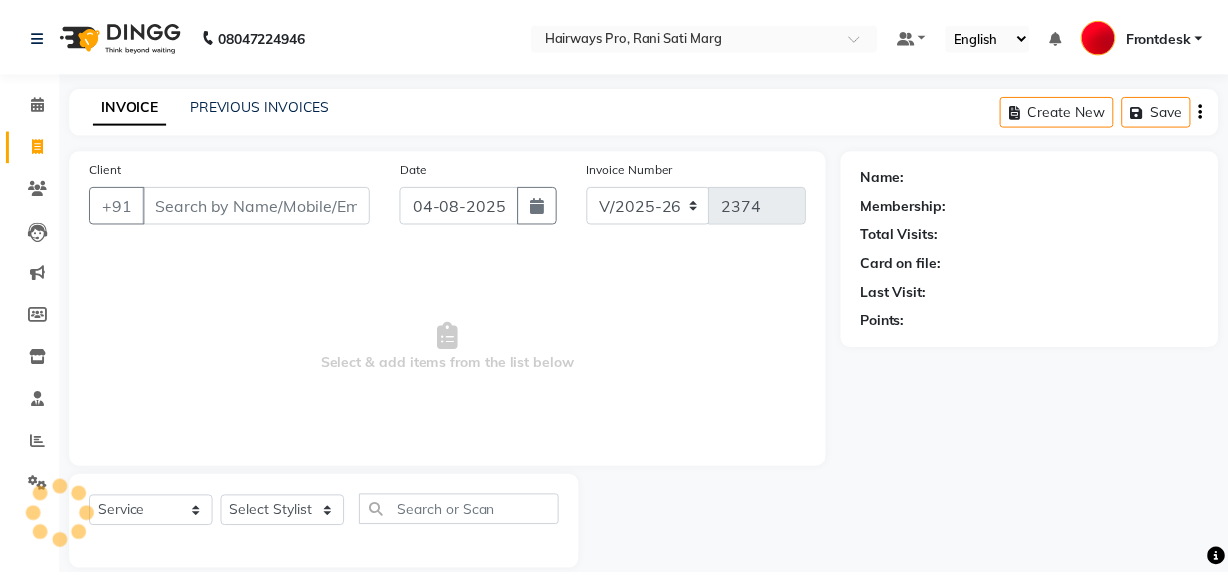scroll, scrollTop: 0, scrollLeft: 0, axis: both 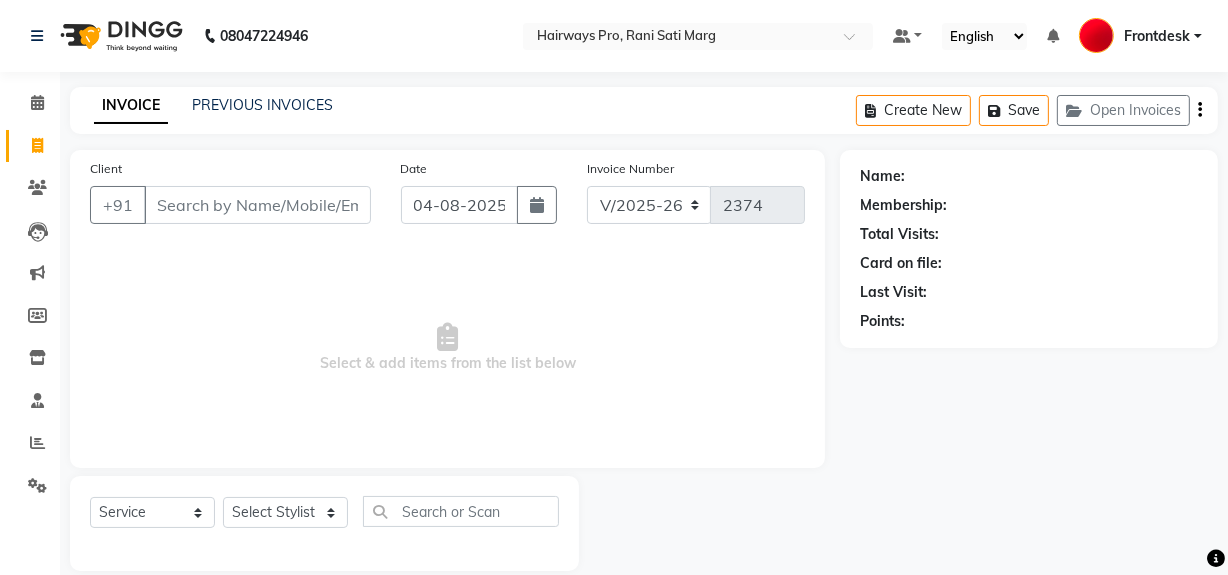 click on "Client" at bounding box center [257, 205] 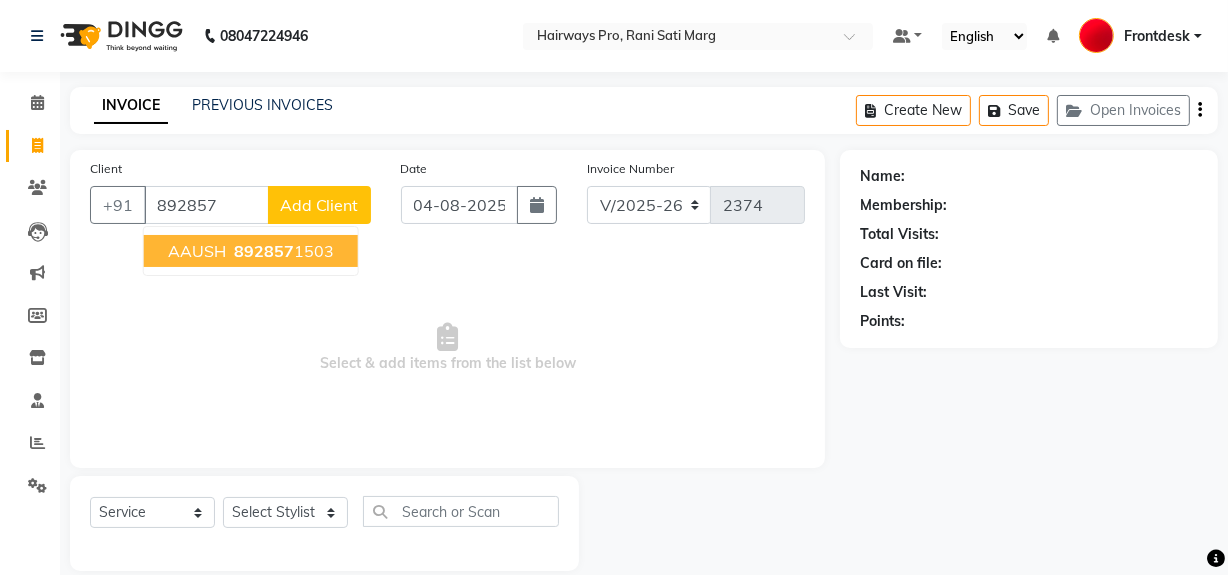 click on "[NUMBER]" at bounding box center (264, 251) 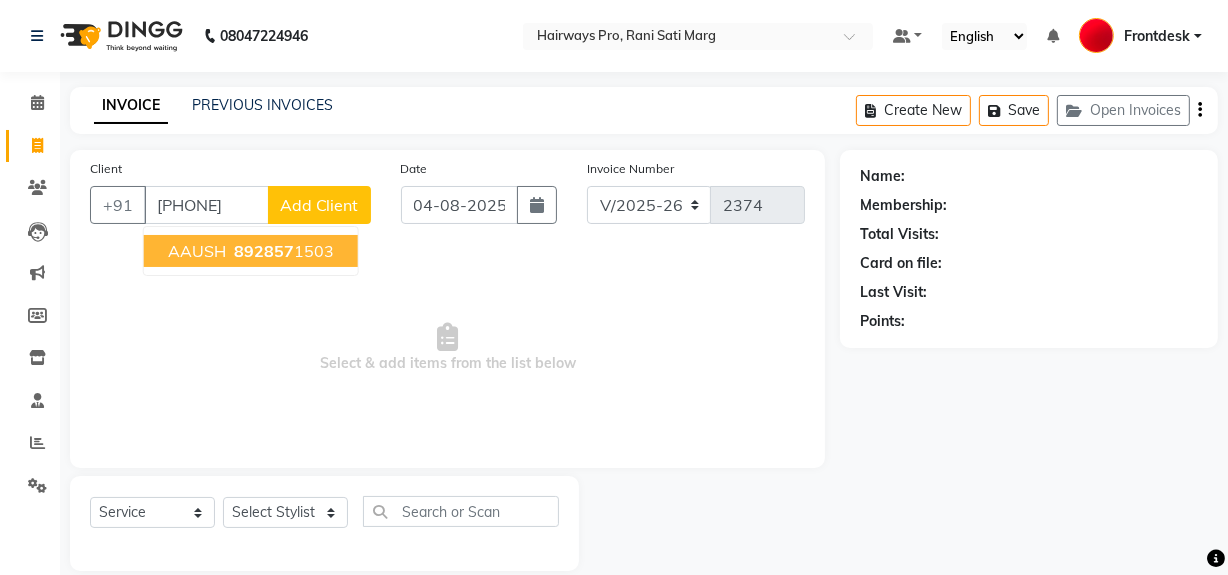 type on "[PHONE]" 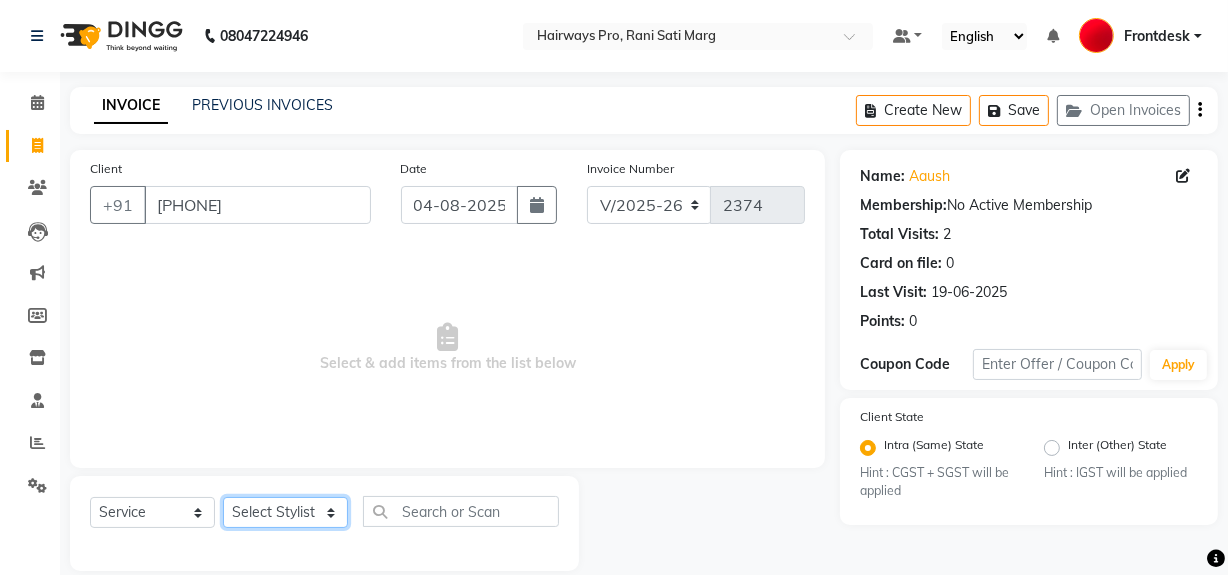 click on "Select Stylist ABID DANISH Faiz shaikh Frontdesk INTEZAR SALMANI JYOTI Kamal Salmani KAVITA MUSTAFA RAFIQUE Sonal SONU WAQAR ZAFAR" 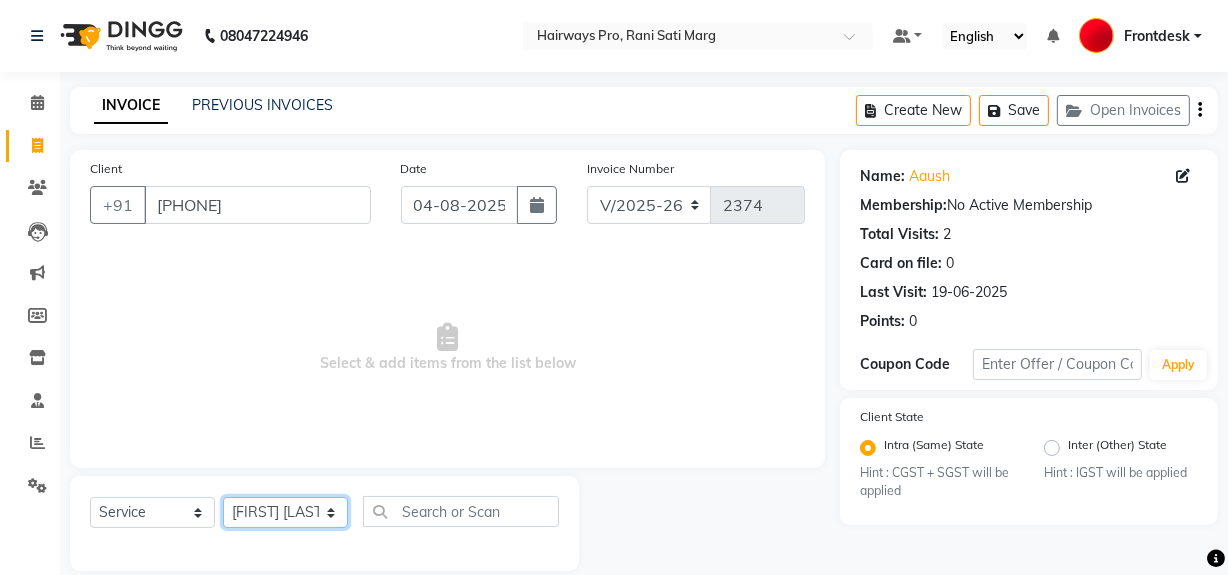 click on "Select Stylist ABID DANISH Faiz shaikh Frontdesk INTEZAR SALMANI JYOTI Kamal Salmani KAVITA MUSTAFA RAFIQUE Sonal SONU WAQAR ZAFAR" 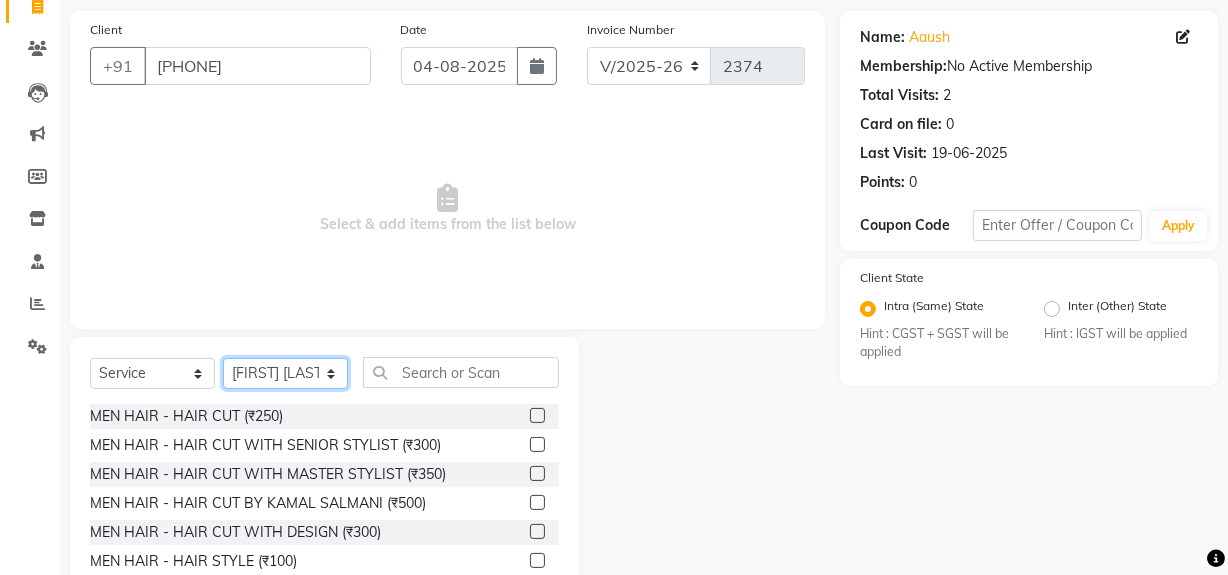 scroll, scrollTop: 226, scrollLeft: 0, axis: vertical 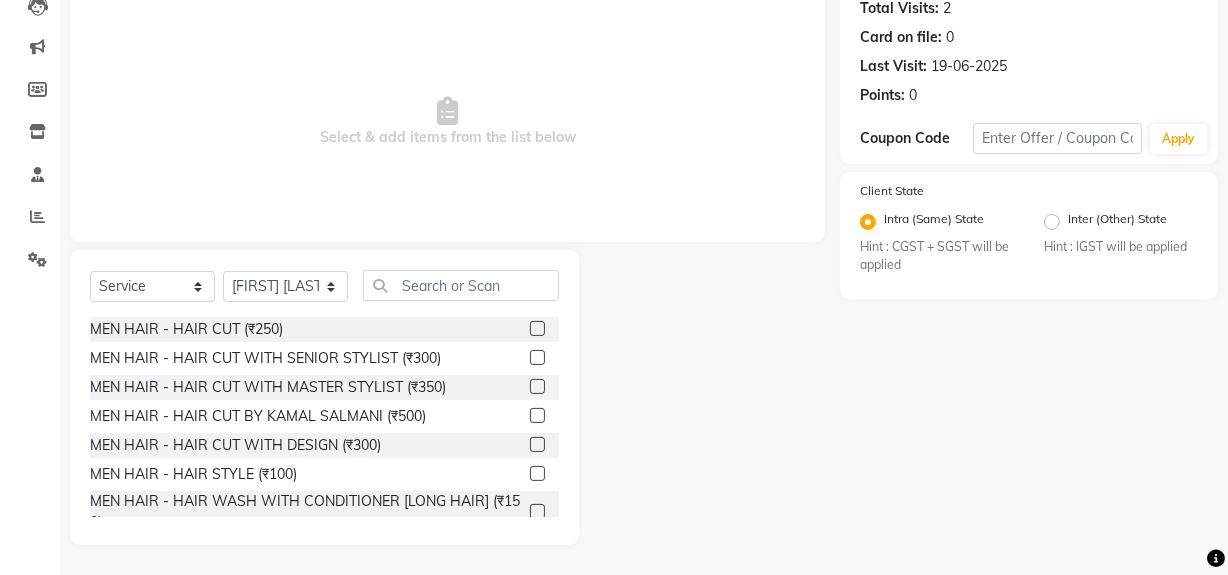 click on "MEN HAIR - HAIR CUT (₹250)" 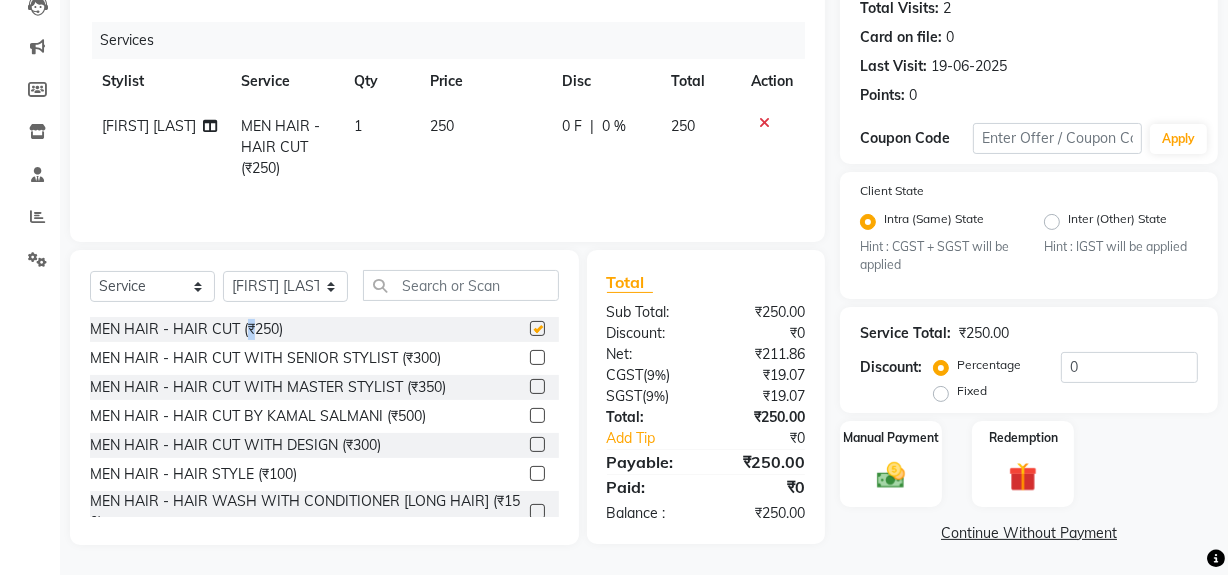 checkbox on "false" 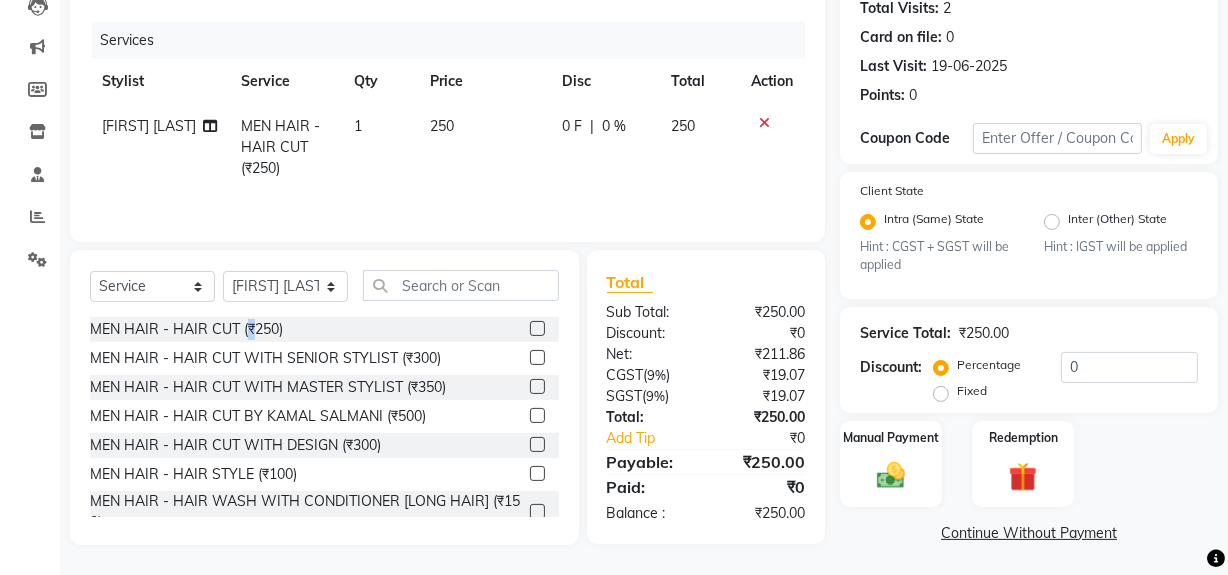 scroll, scrollTop: 0, scrollLeft: 0, axis: both 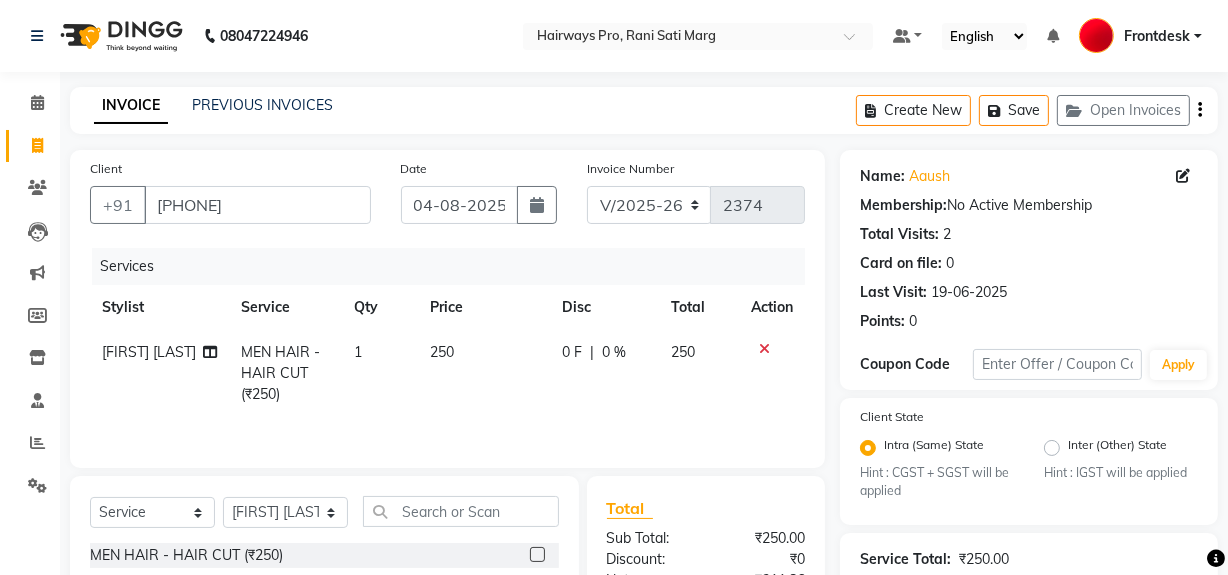 click on "Create New   Save   Open Invoices" 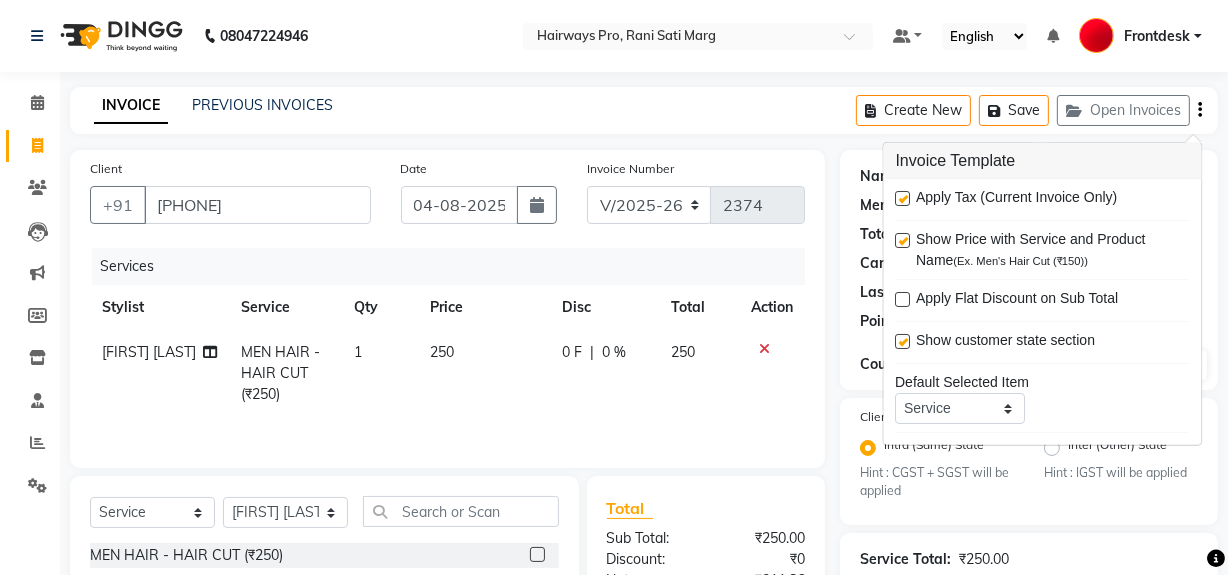 click on "Apply Tax (Current Invoice Only)" at bounding box center (1043, 199) 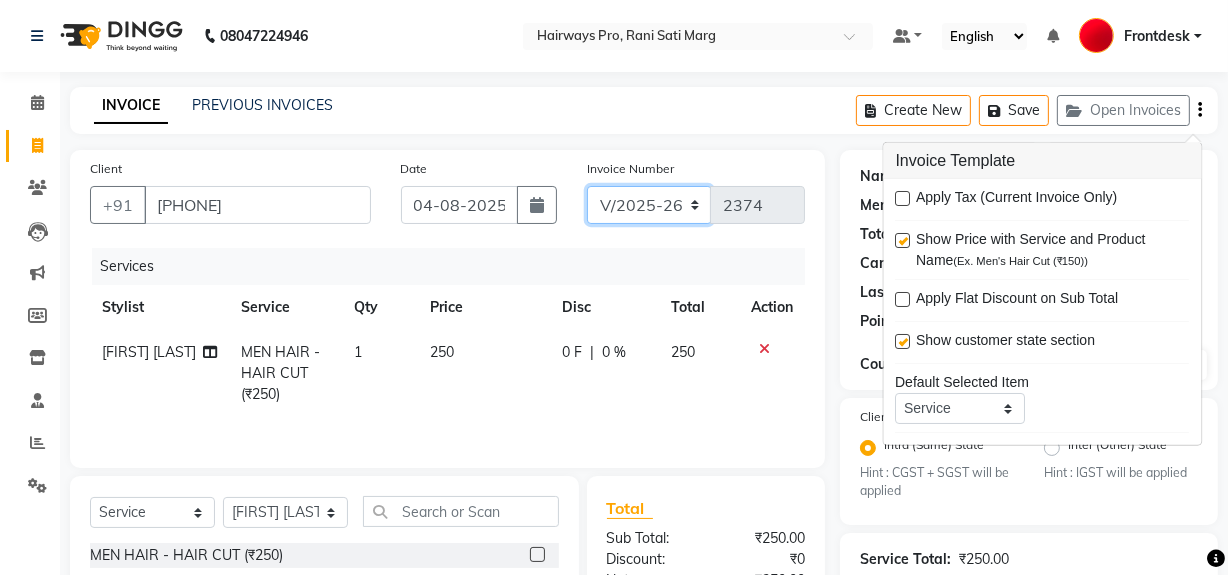 drag, startPoint x: 642, startPoint y: 194, endPoint x: 637, endPoint y: 178, distance: 16.763054 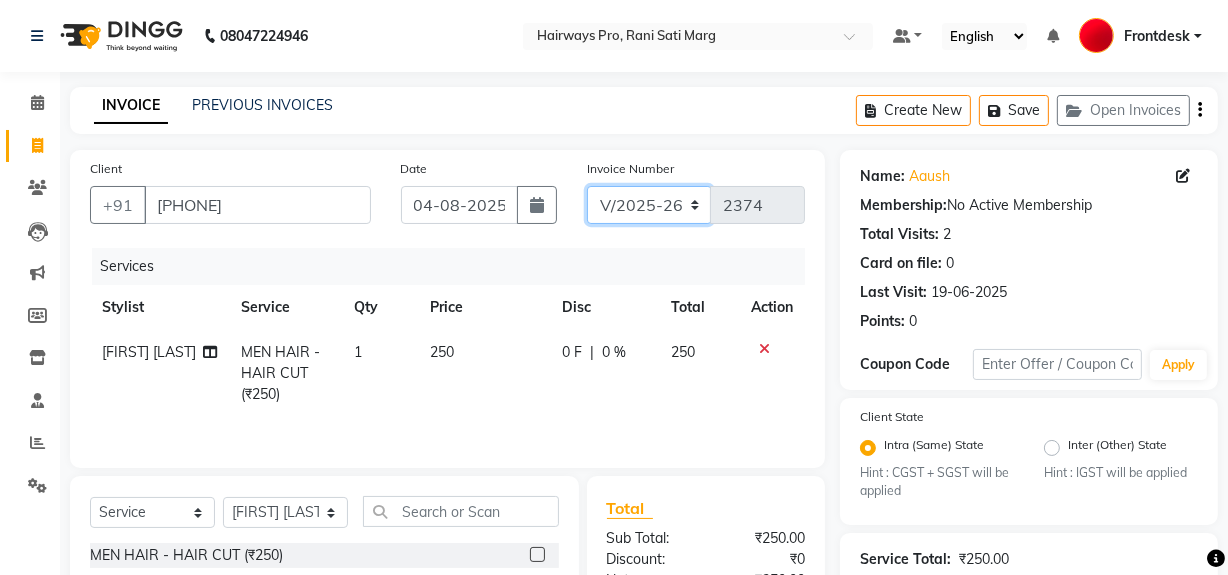 select on "6960" 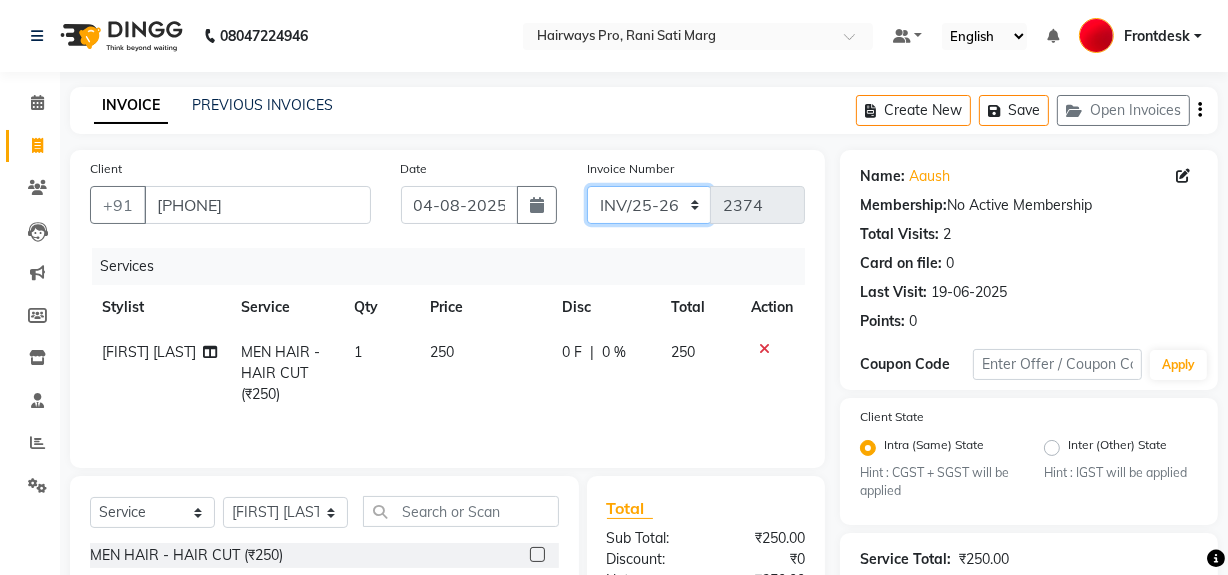click on "INV/25-26 V/2025-26" 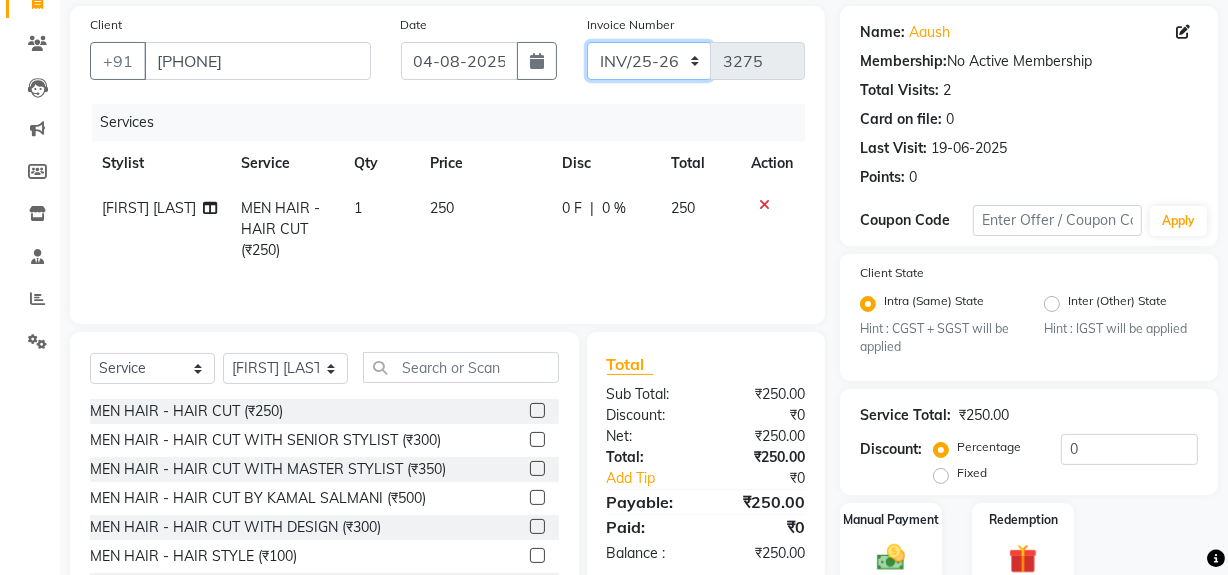 scroll, scrollTop: 229, scrollLeft: 0, axis: vertical 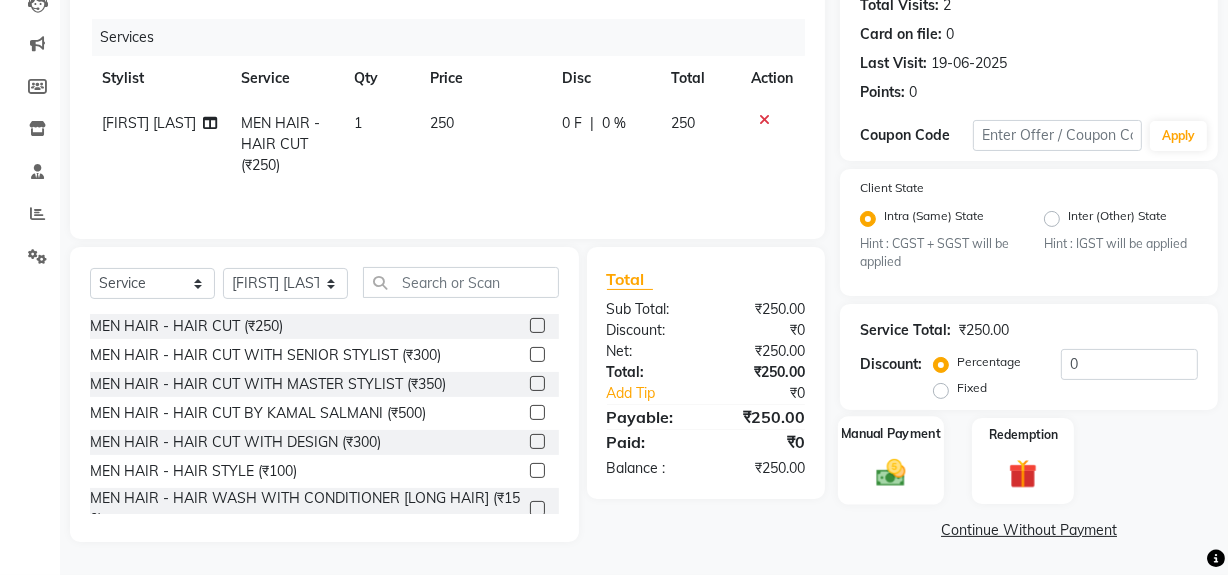 click 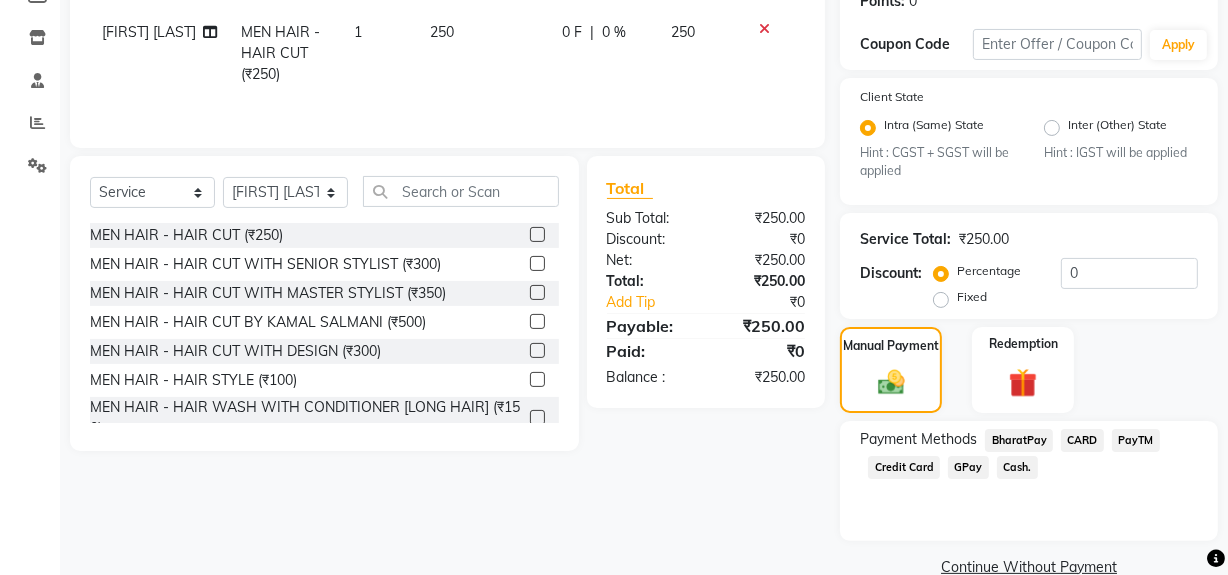 click on "Cash." 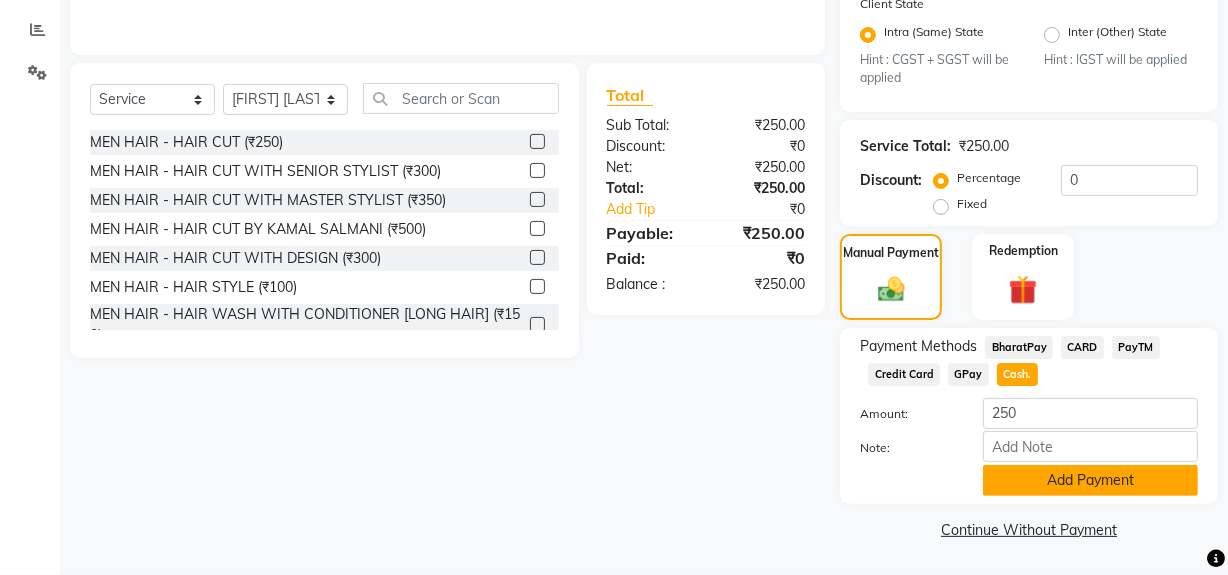 click on "Add Payment" 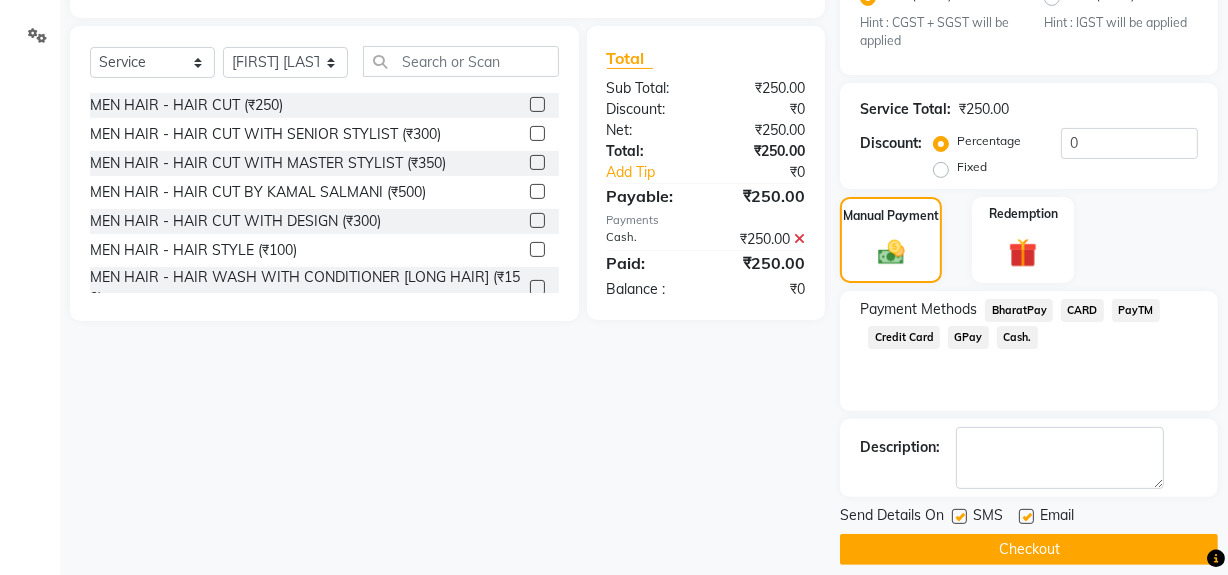 scroll, scrollTop: 470, scrollLeft: 0, axis: vertical 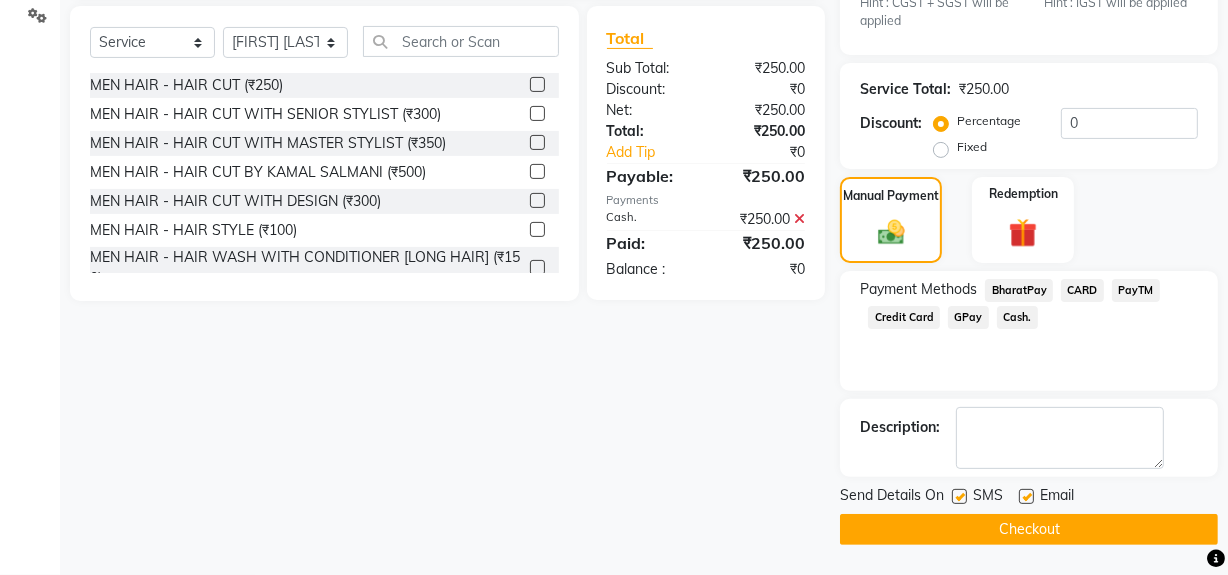 click 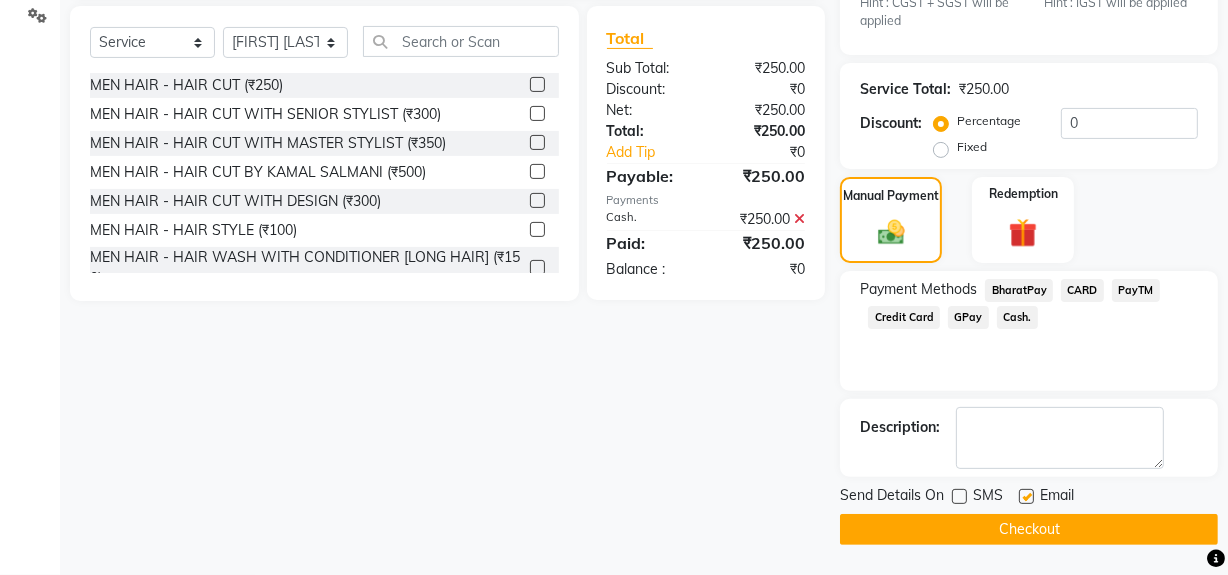click on "Checkout" 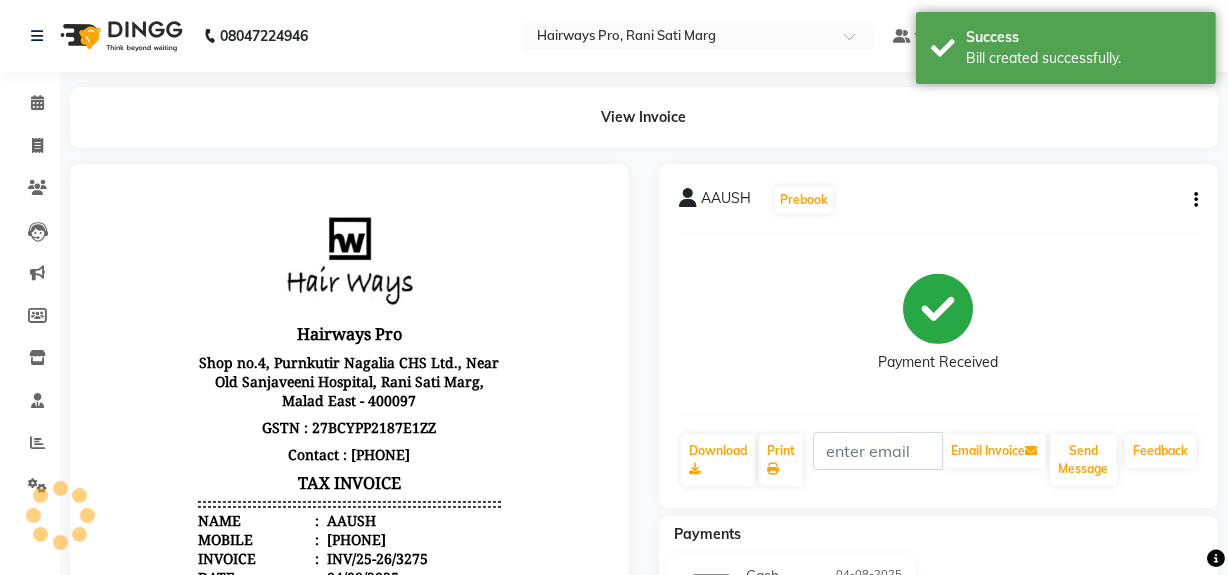 scroll, scrollTop: 0, scrollLeft: 0, axis: both 